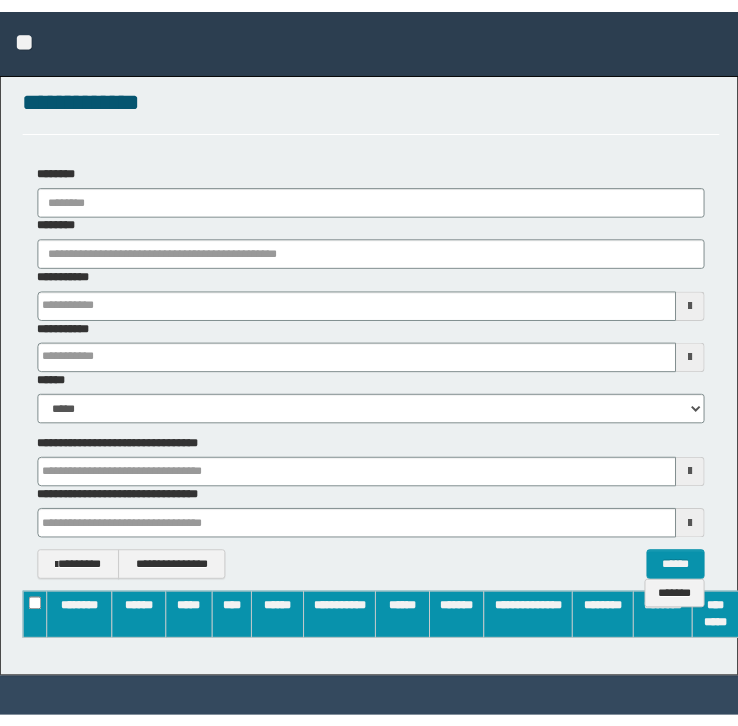 scroll, scrollTop: 0, scrollLeft: 0, axis: both 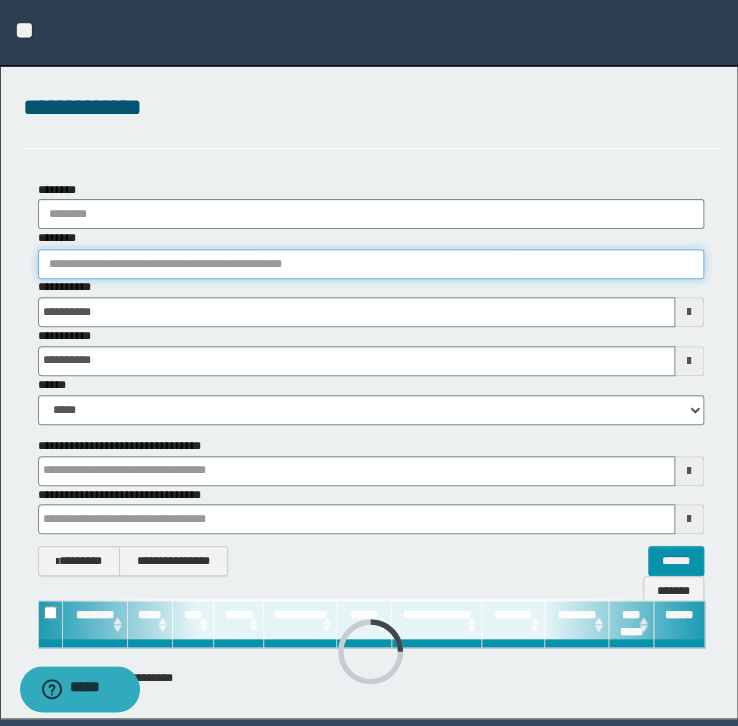 click on "********" at bounding box center (371, 264) 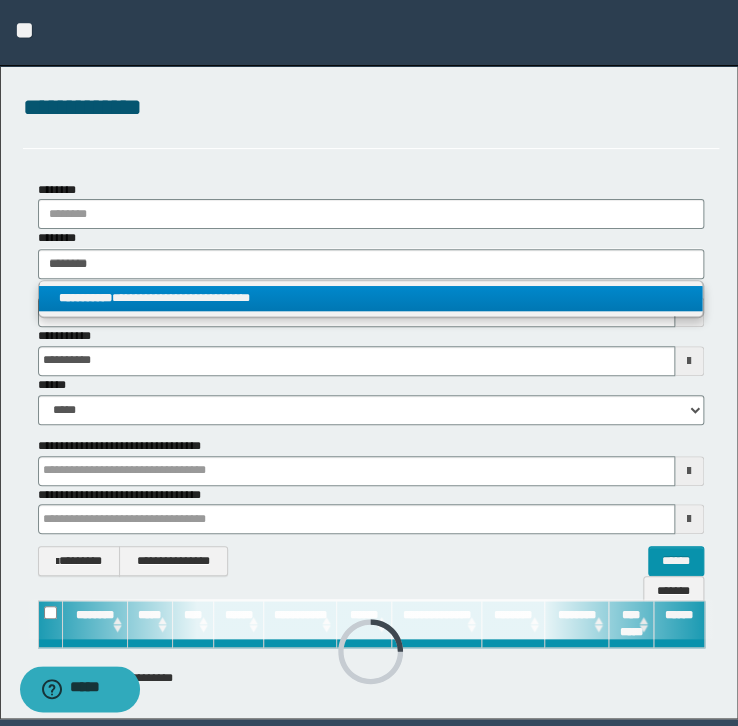 click on "**********" at bounding box center [85, 298] 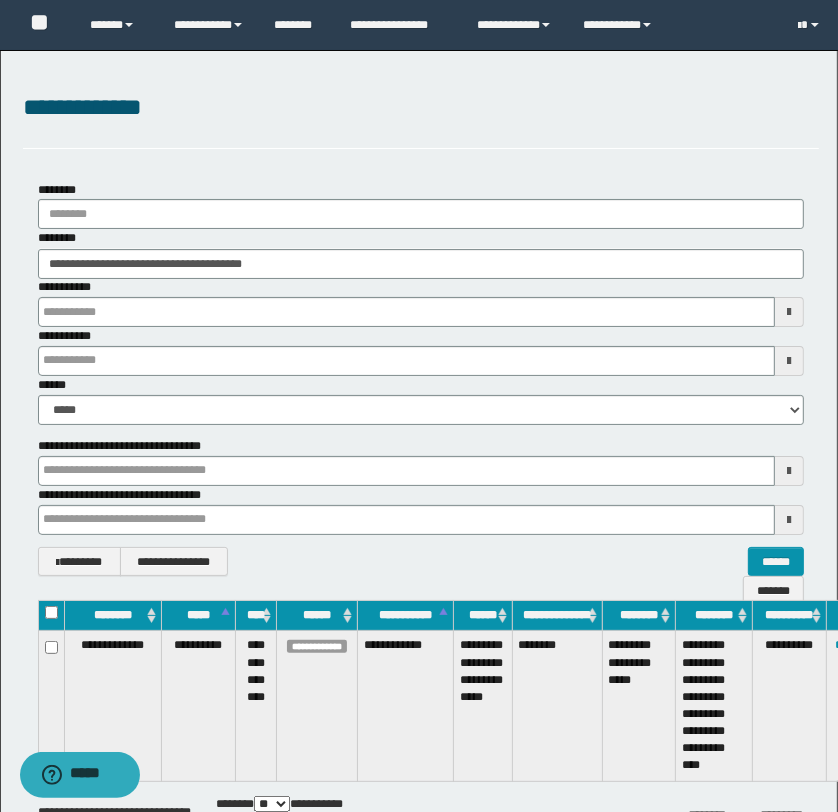 click on "**********" at bounding box center [421, 108] 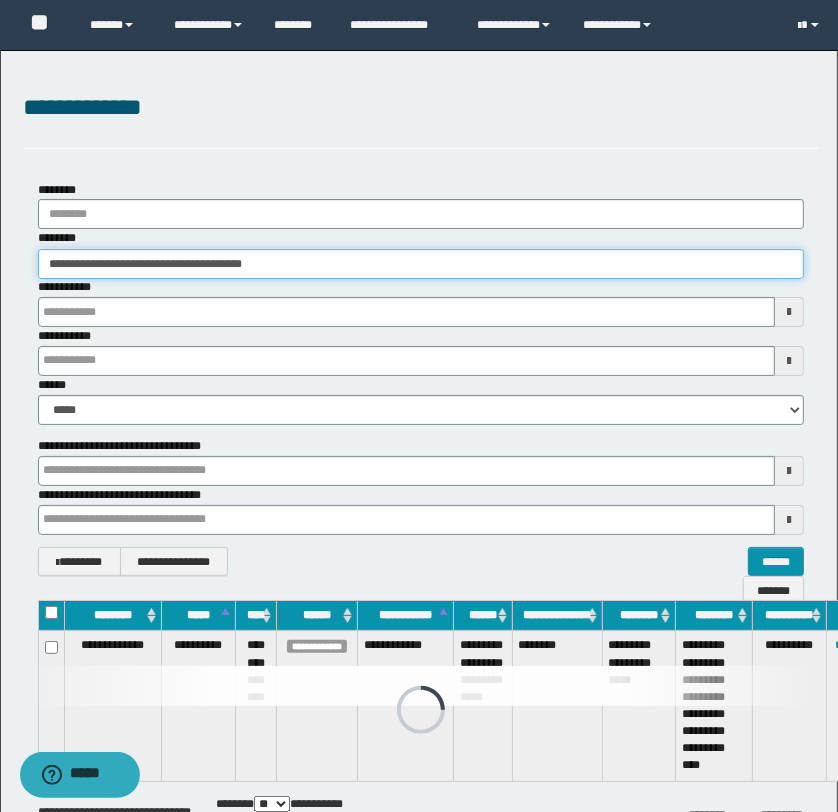 click on "**********" at bounding box center [421, 264] 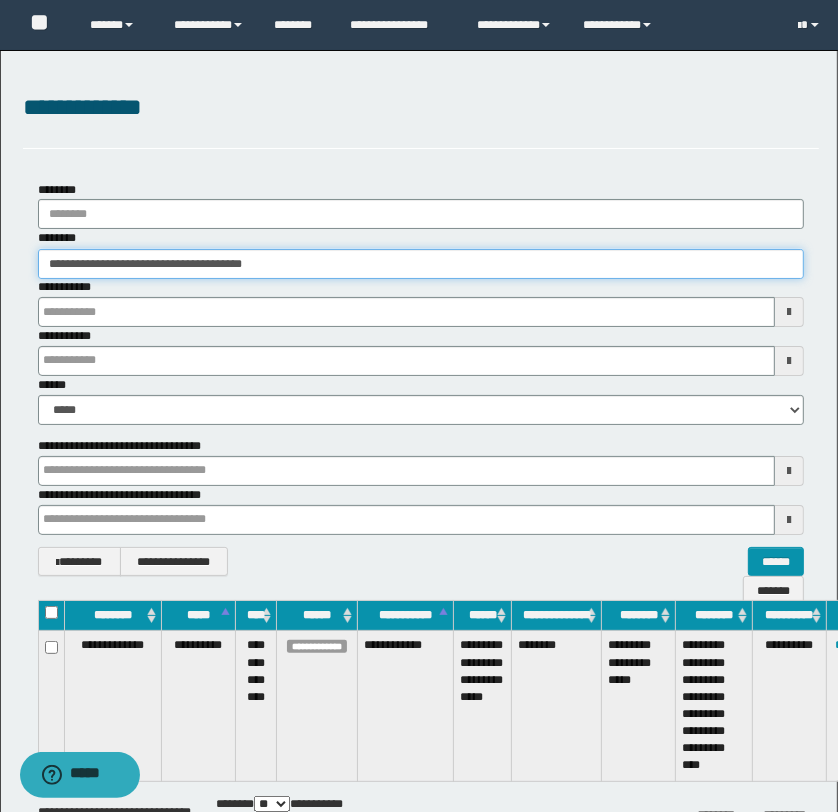 click on "**********" at bounding box center [421, 264] 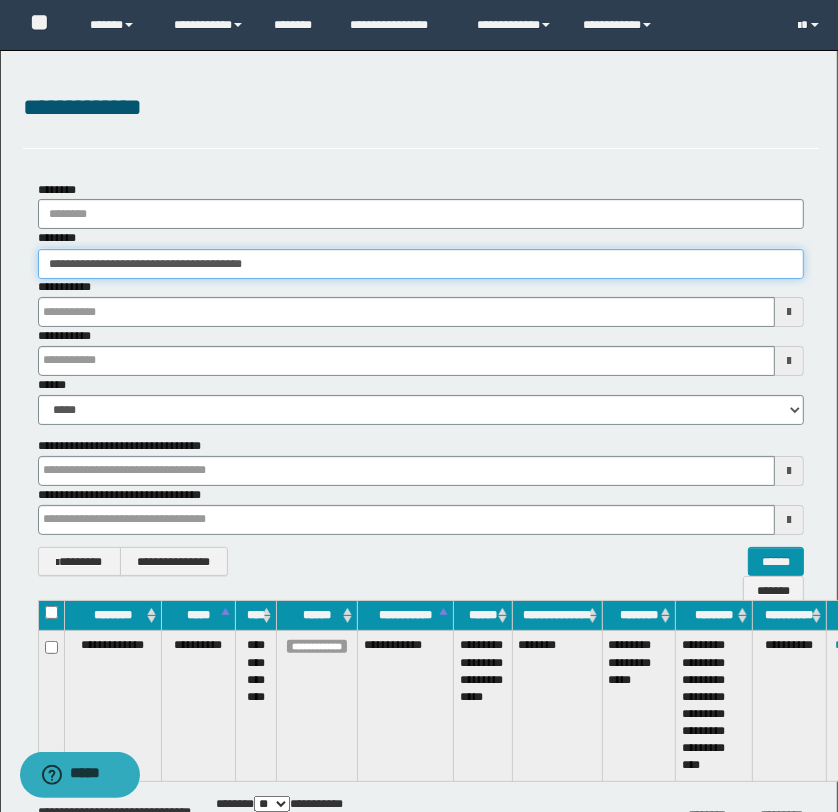 paste 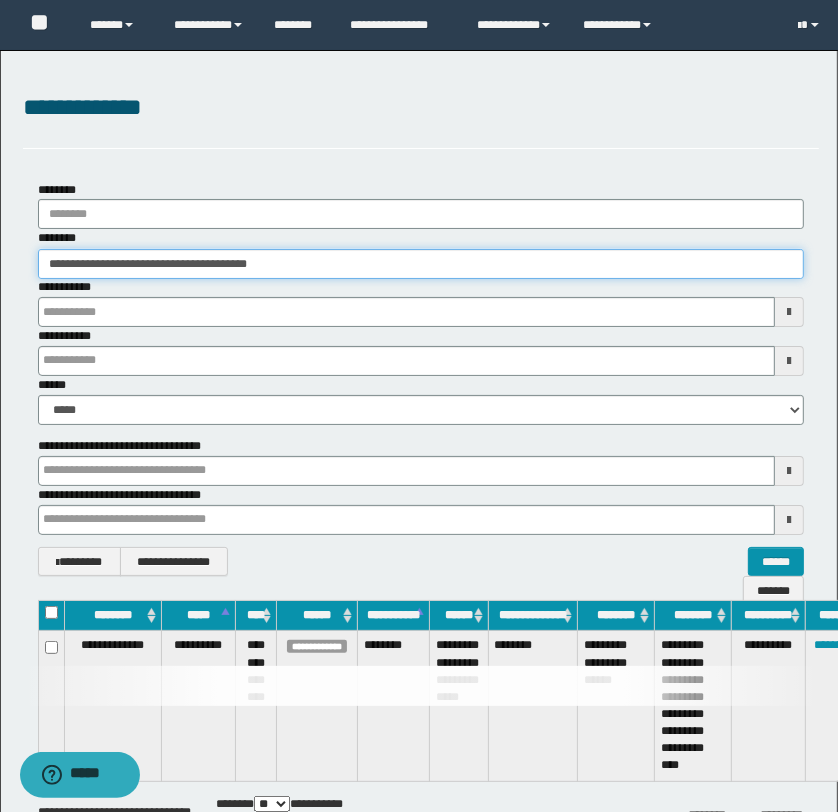 click on "**********" at bounding box center [421, 264] 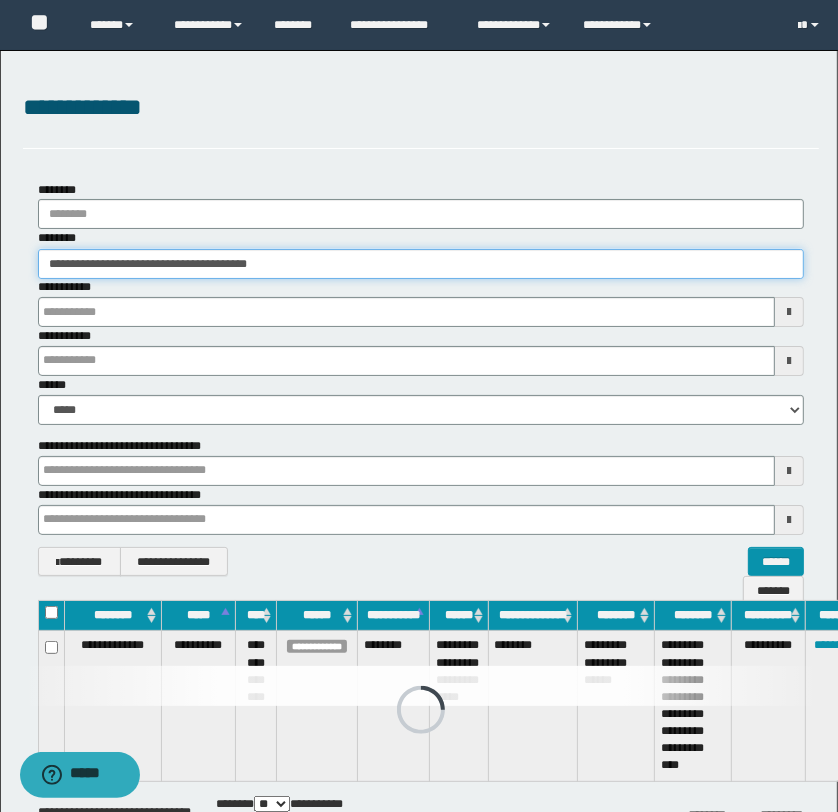 click on "**********" at bounding box center (421, 264) 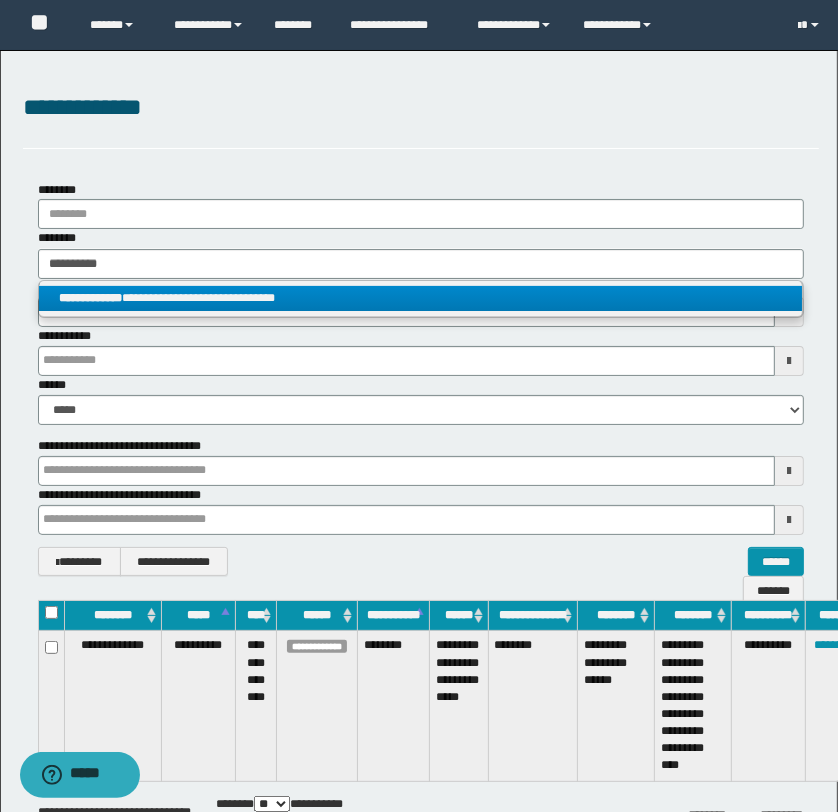 click on "**********" at bounding box center (421, 298) 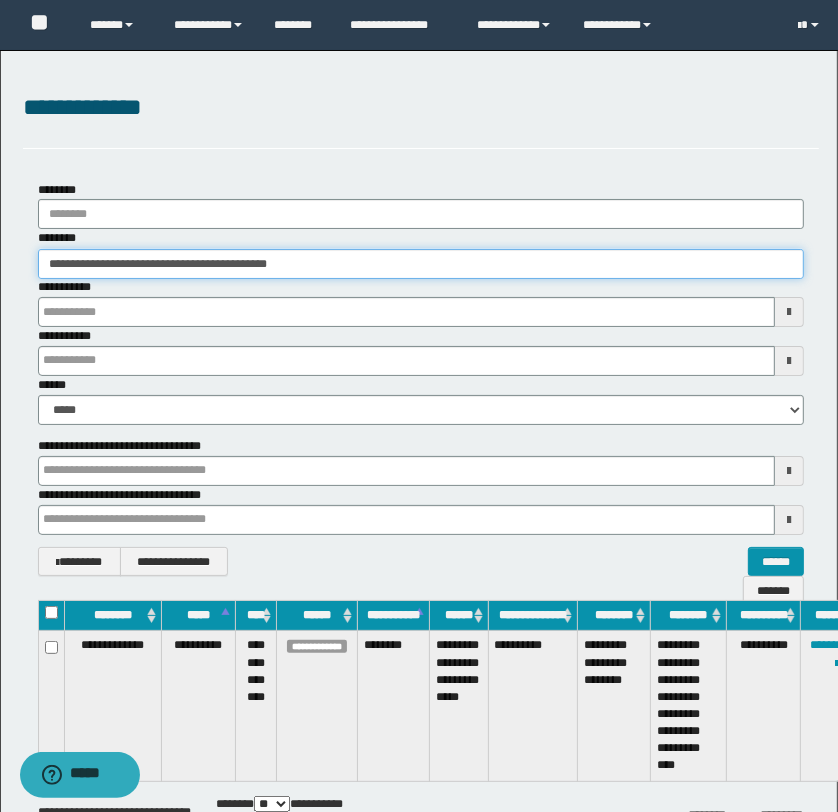 click on "**********" at bounding box center (421, 264) 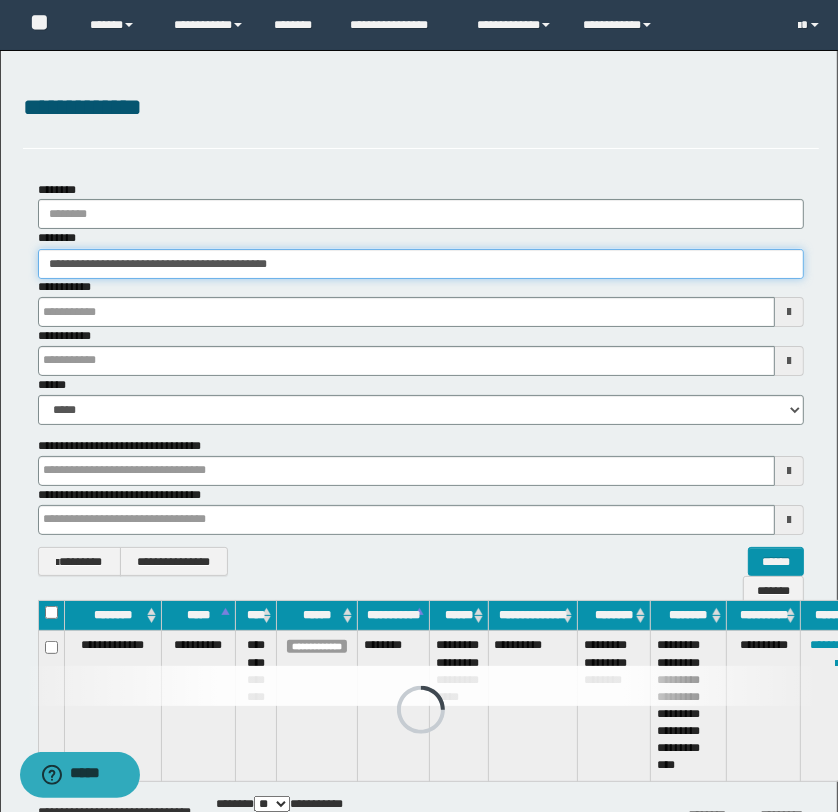 click on "**********" at bounding box center [421, 264] 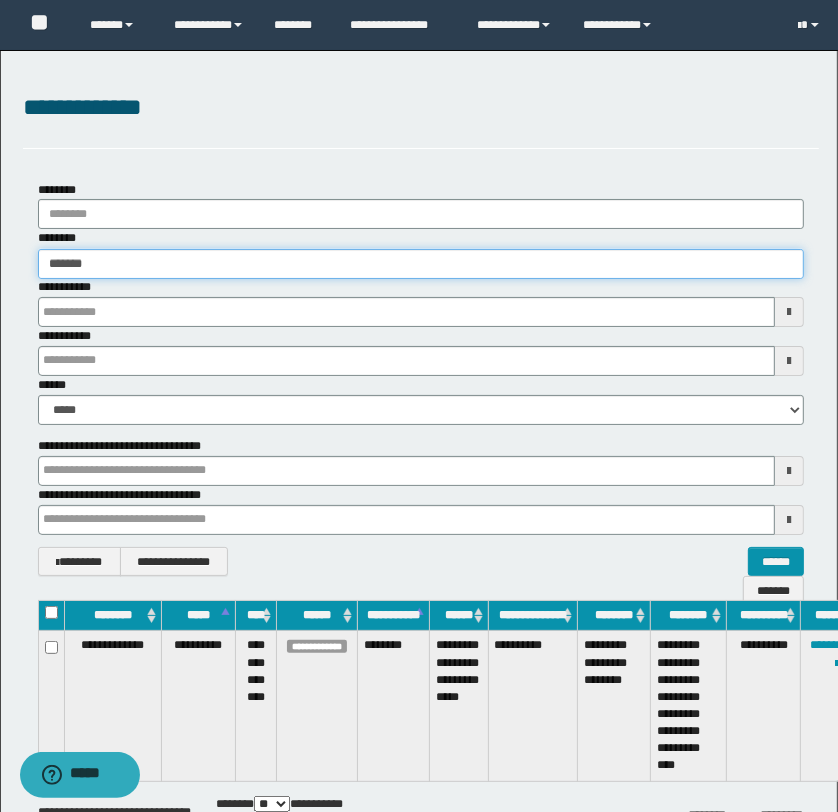 type on "*******" 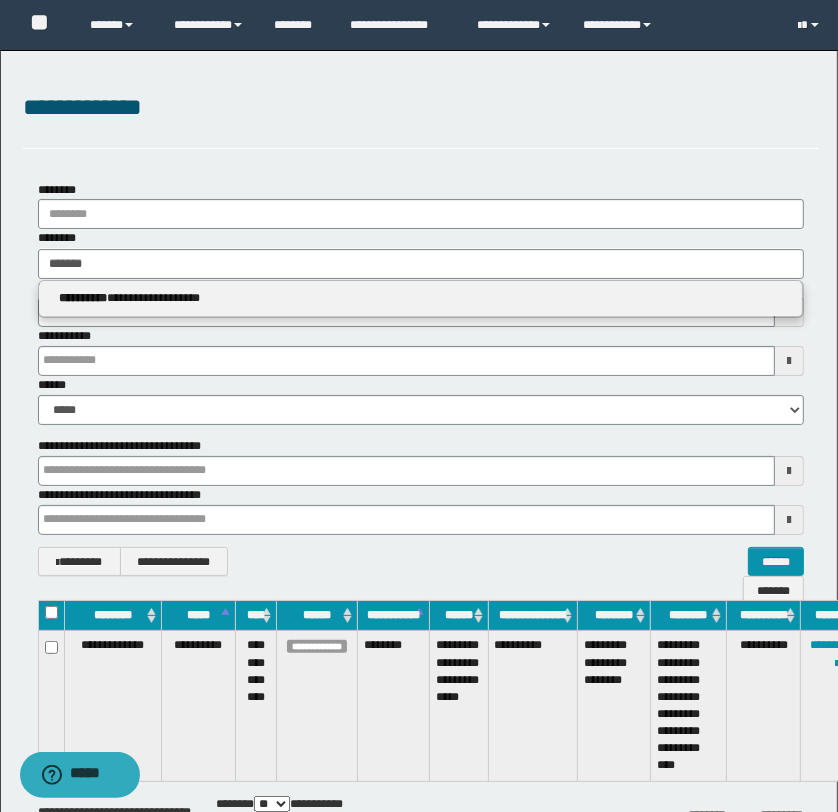click on "**********" at bounding box center (421, 299) 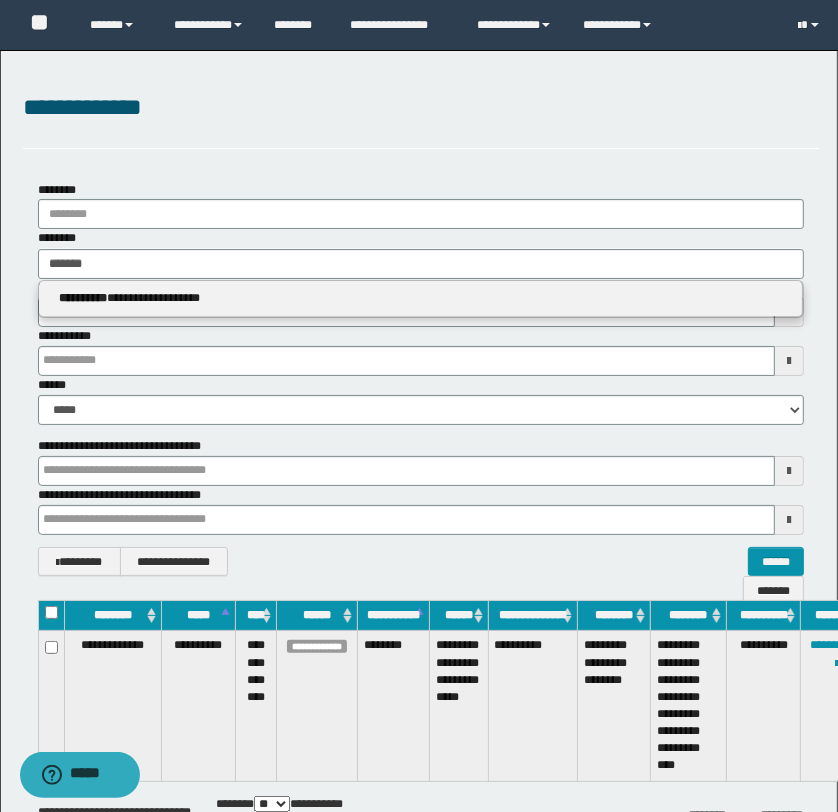 click on "**********" at bounding box center (421, 298) 